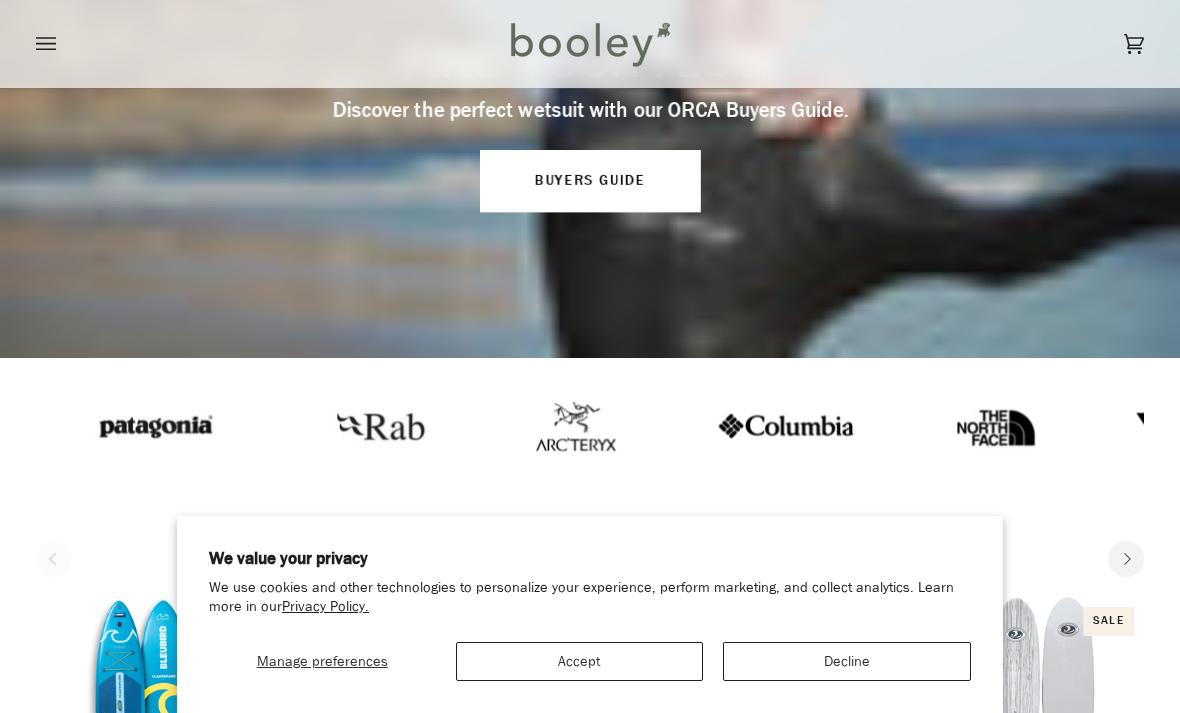 scroll, scrollTop: 0, scrollLeft: 0, axis: both 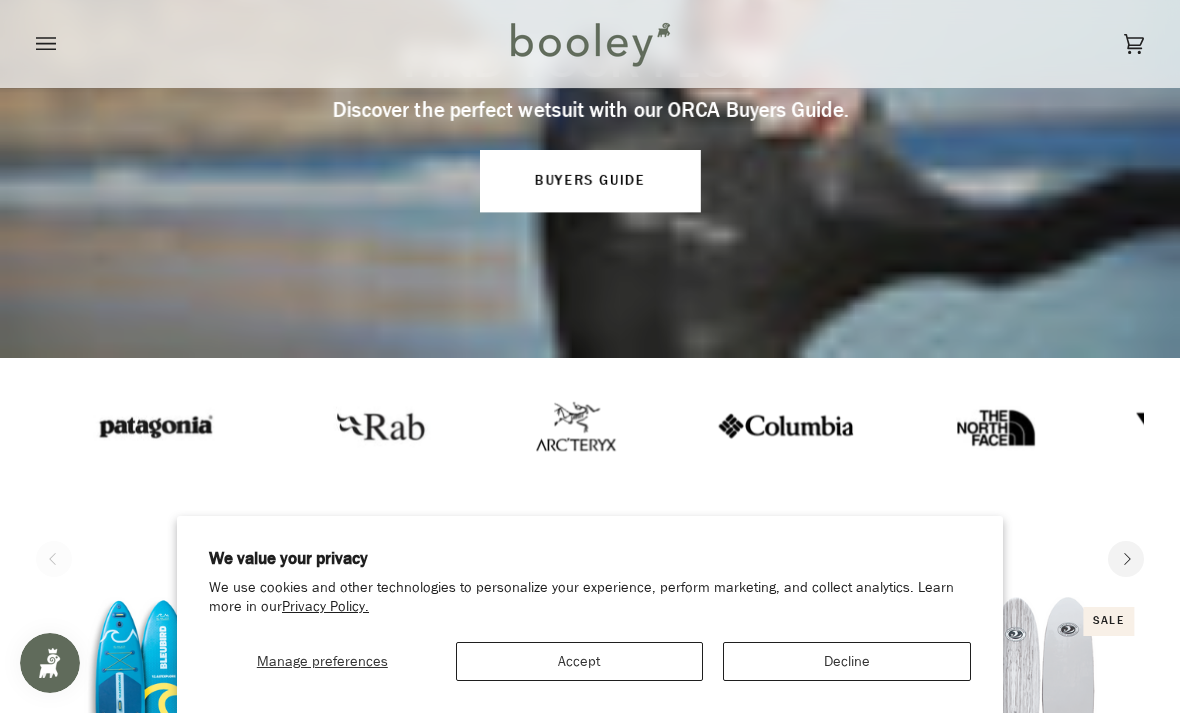 click on "Accept" at bounding box center (580, 661) 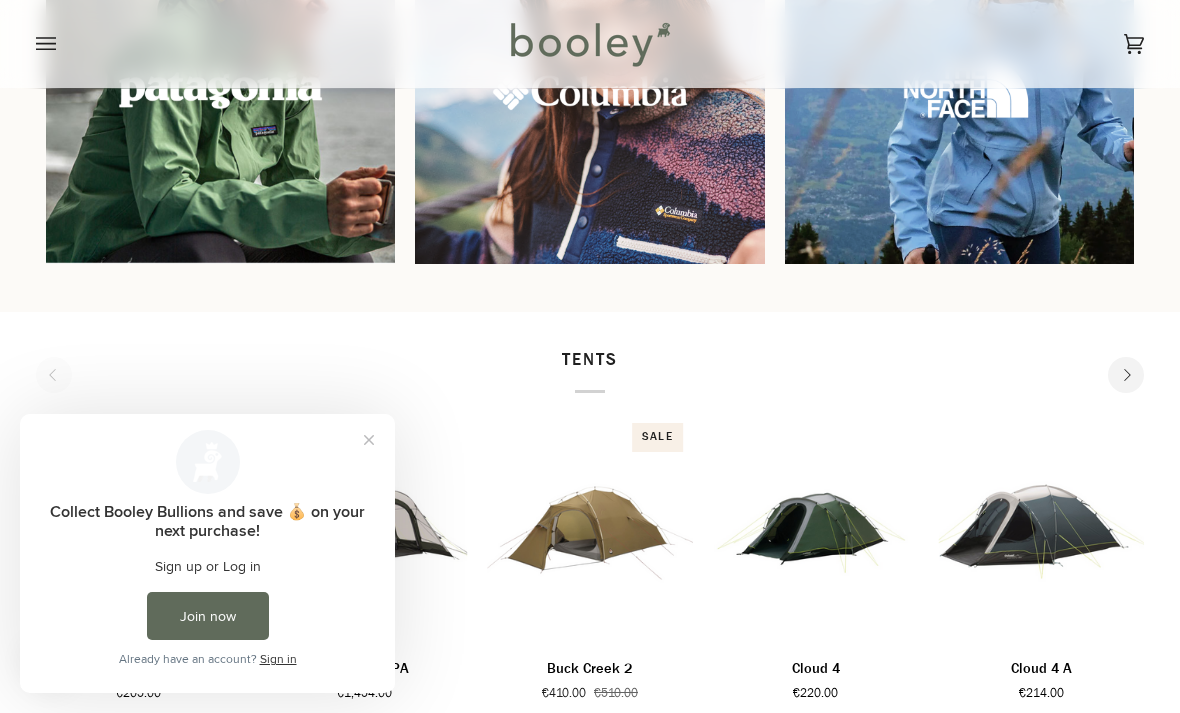 scroll, scrollTop: 0, scrollLeft: 0, axis: both 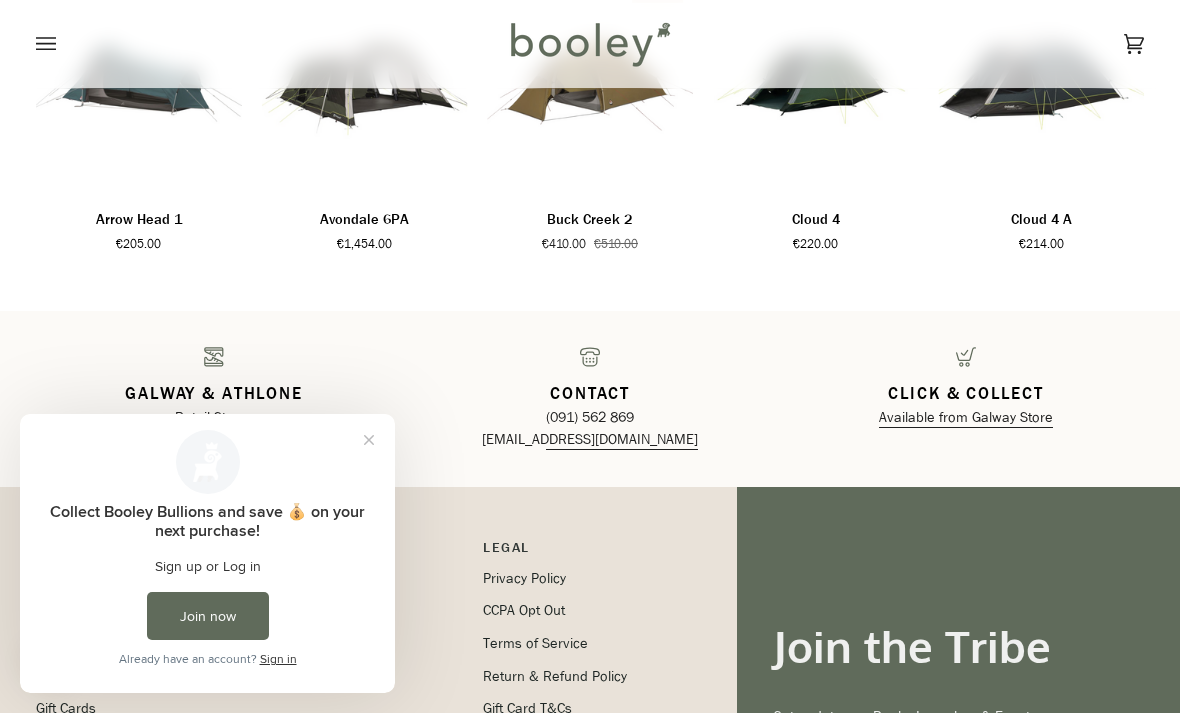click at bounding box center (369, 440) 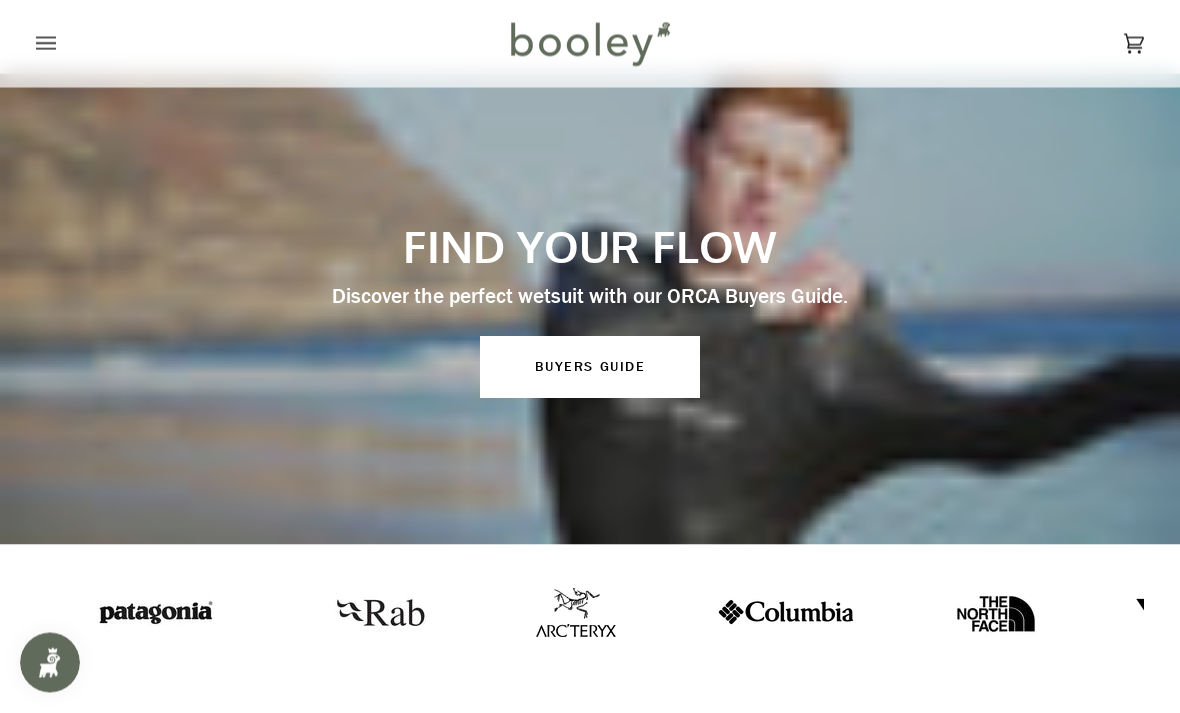 scroll, scrollTop: 0, scrollLeft: 0, axis: both 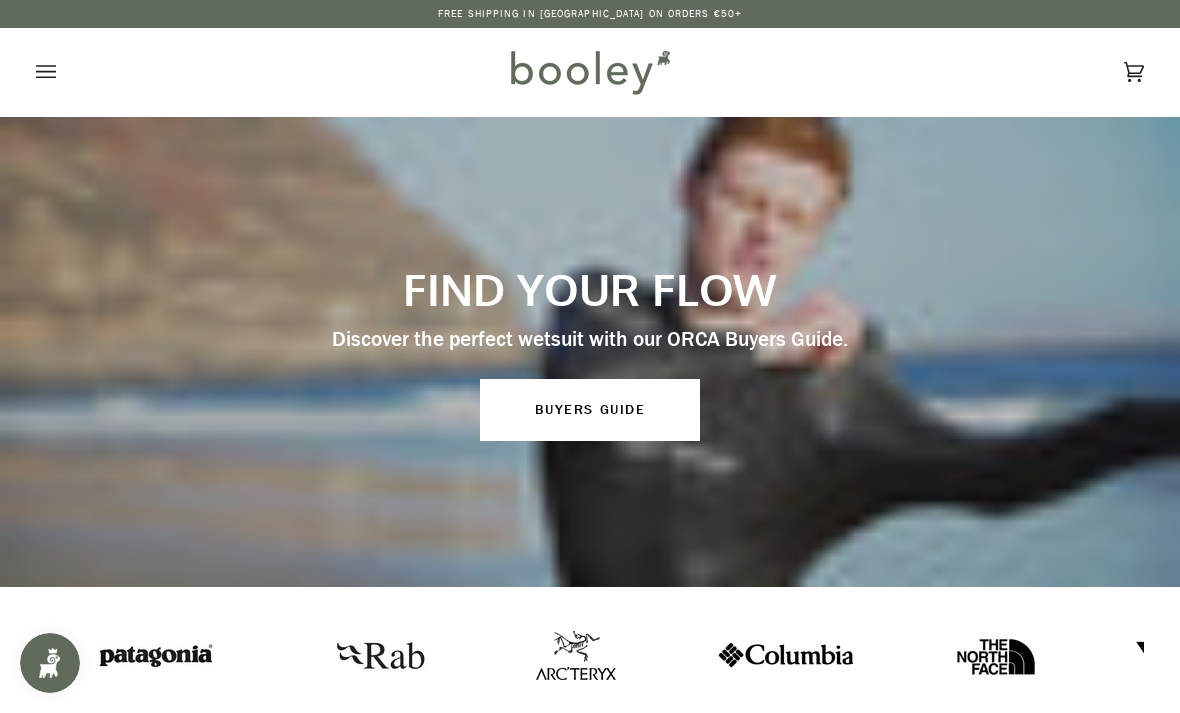 click on "Buyers GUIDE" at bounding box center (590, 410) 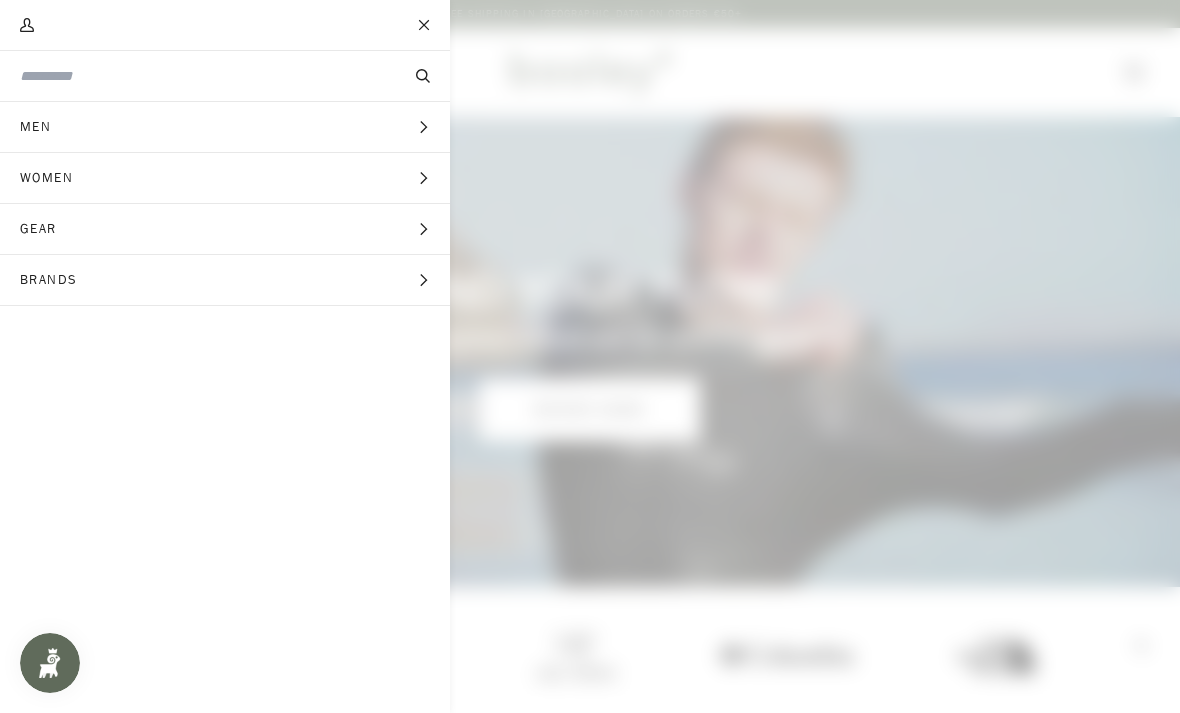 click on "Gear" at bounding box center (45, 229) 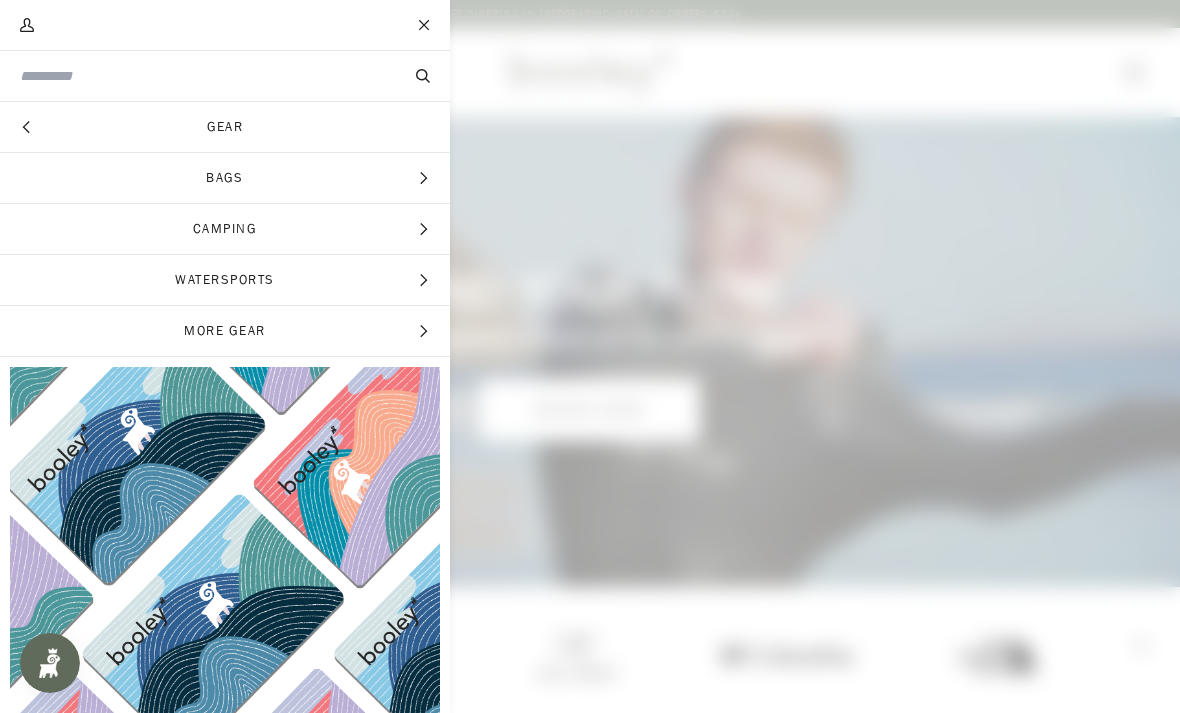 click on "Bags" at bounding box center [225, 178] 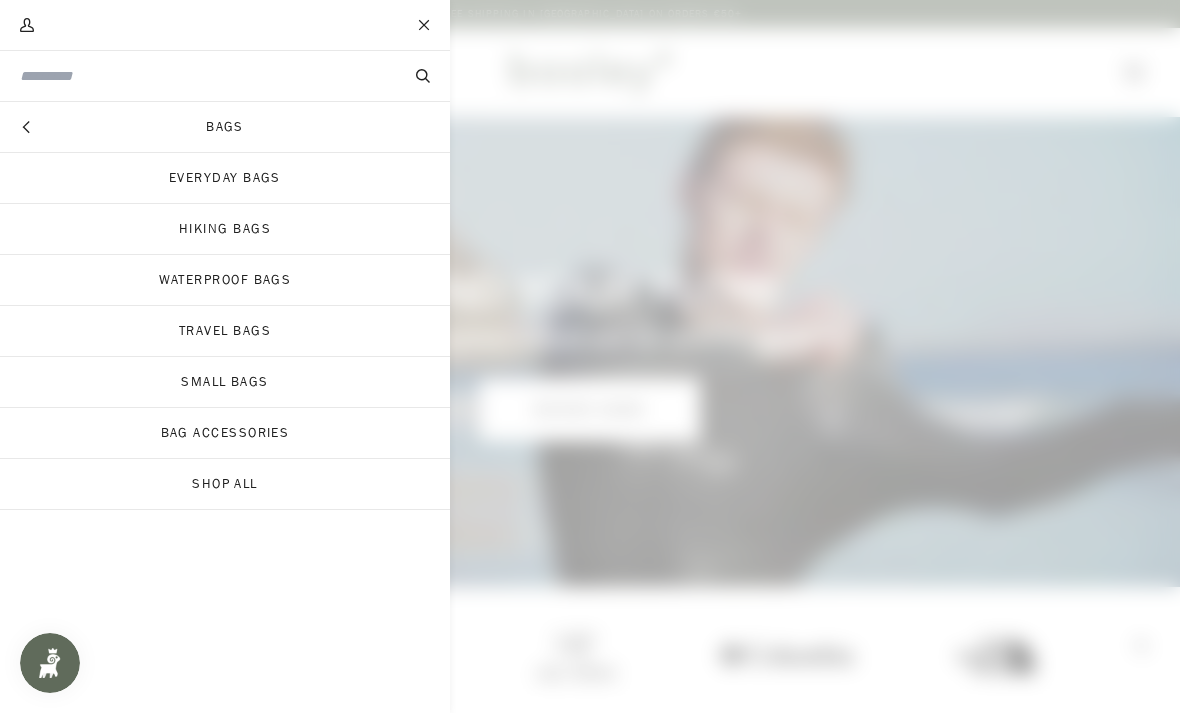 click on "Travel Bags" at bounding box center (225, 331) 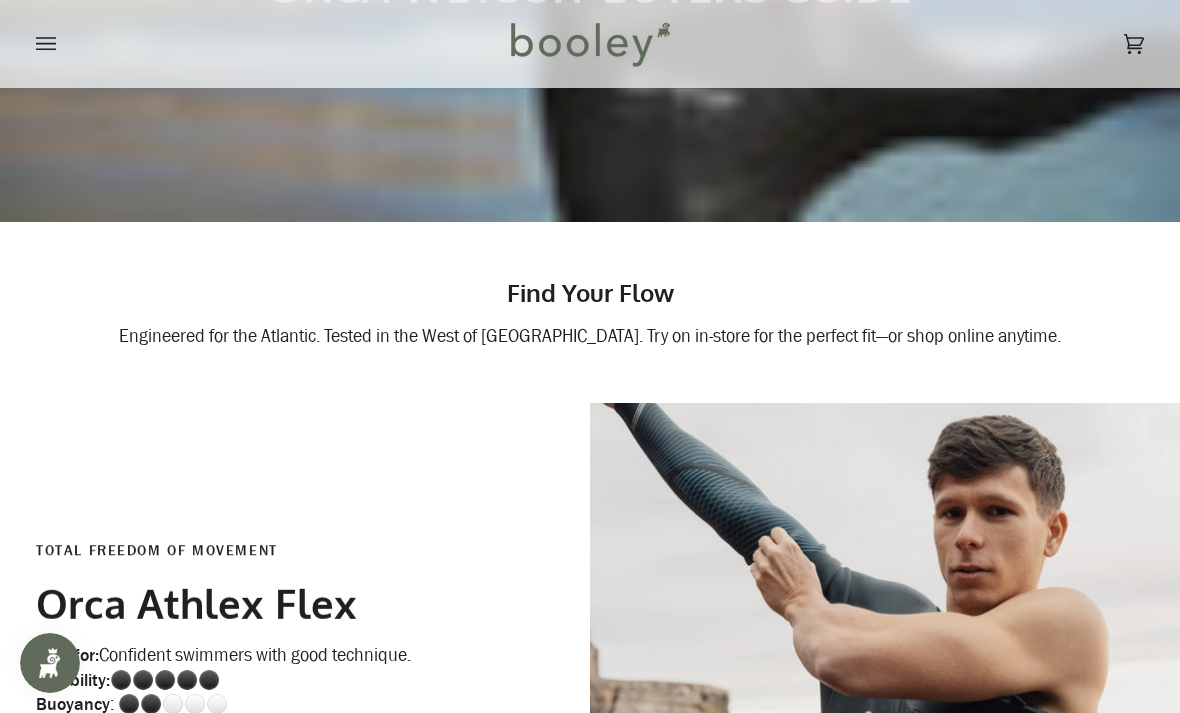scroll, scrollTop: 0, scrollLeft: 0, axis: both 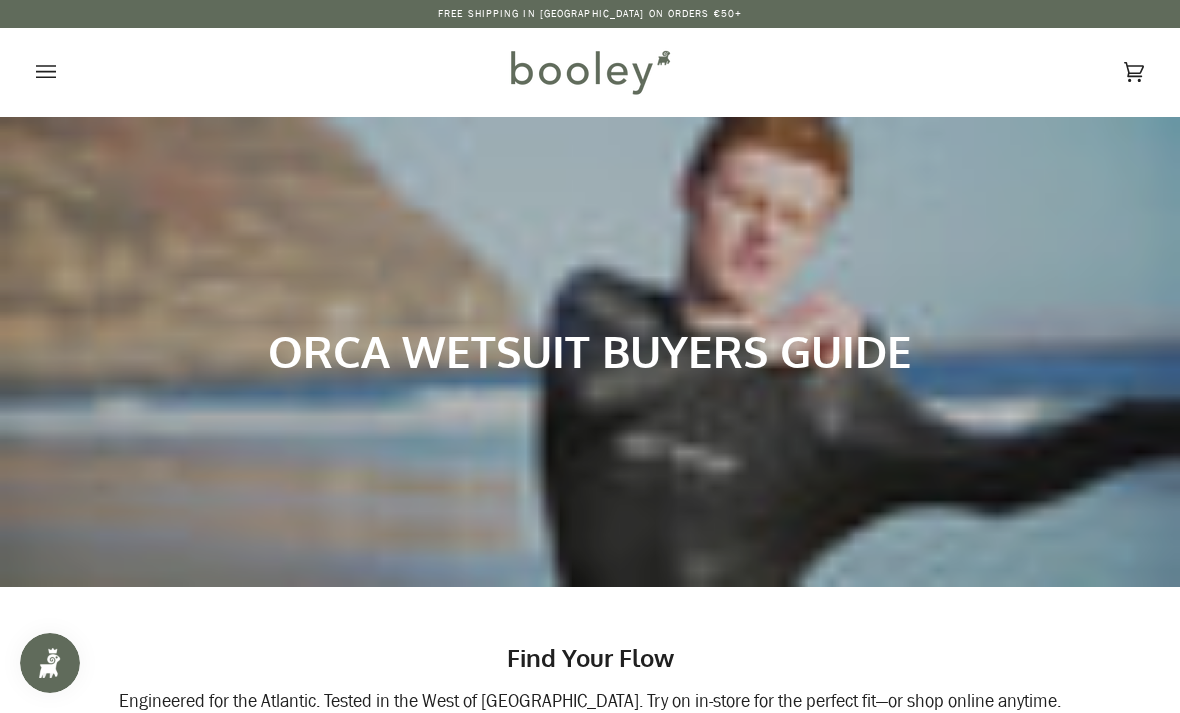 click 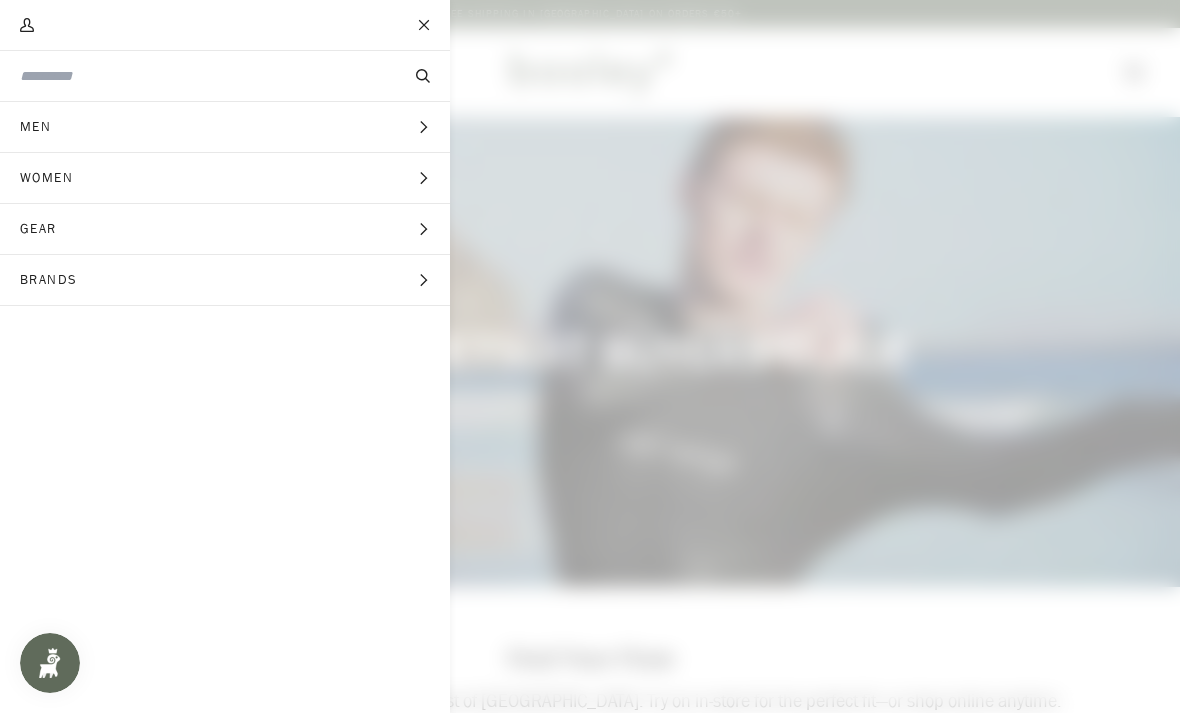 click on "Men" at bounding box center (42, 127) 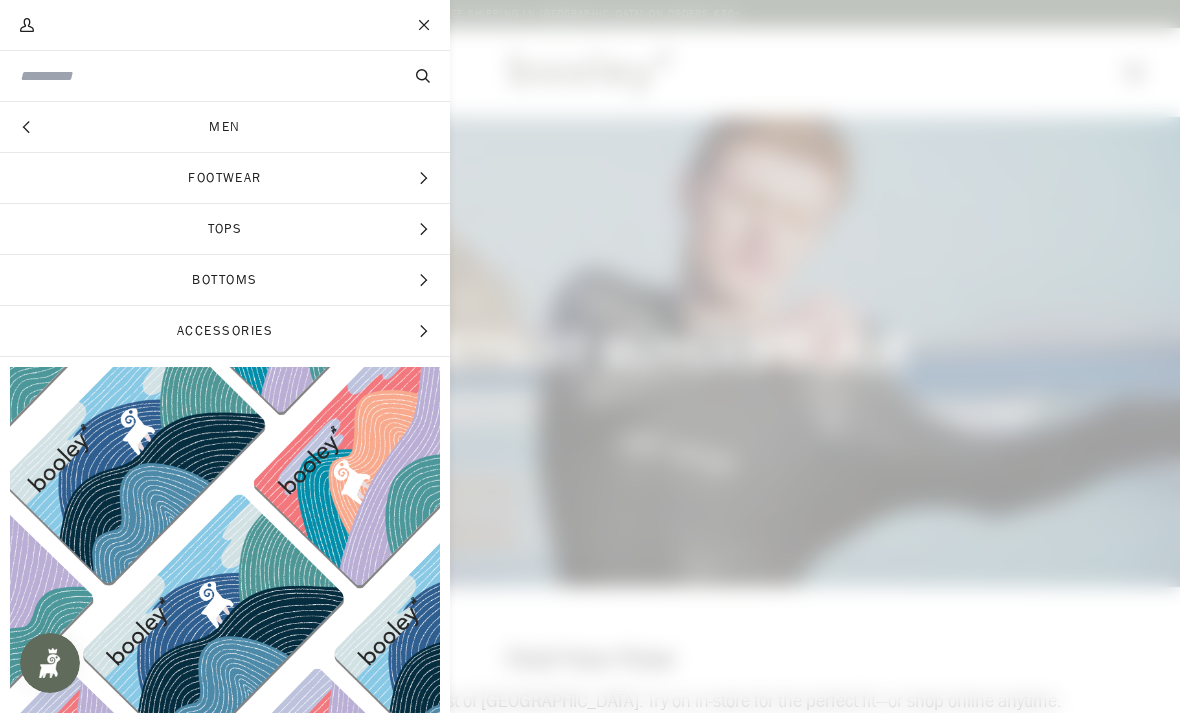 click on "Footwear" at bounding box center (225, 178) 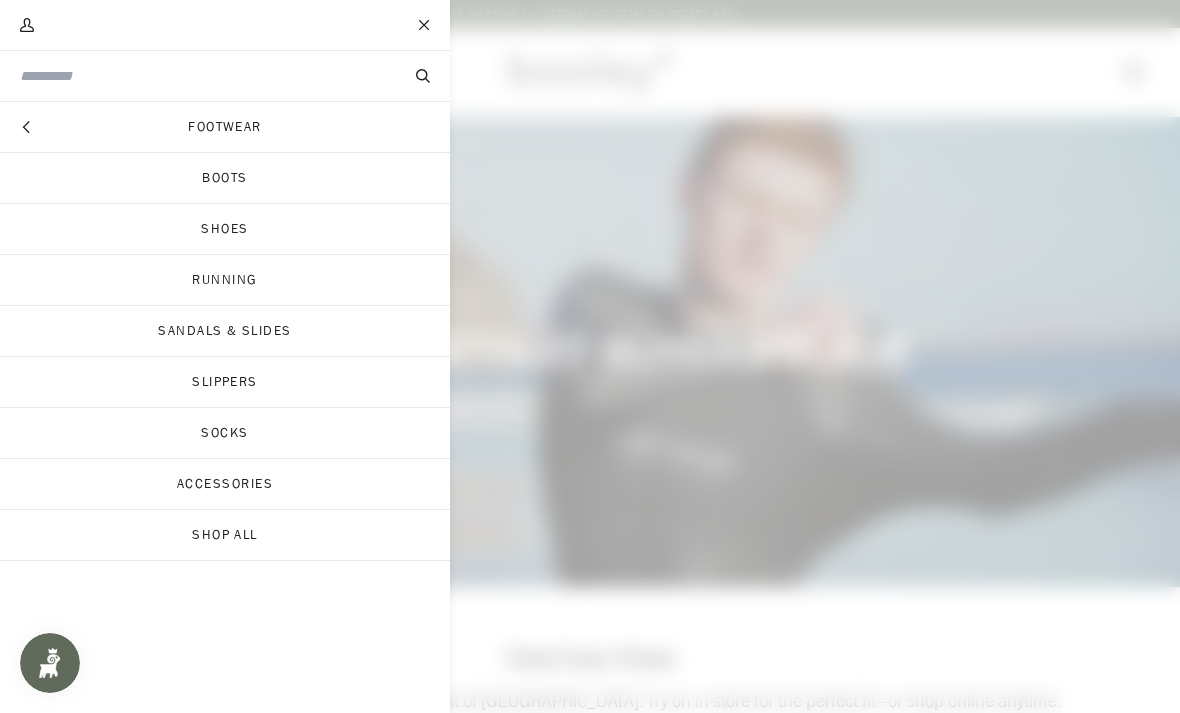 click on "Shoes" at bounding box center (225, 229) 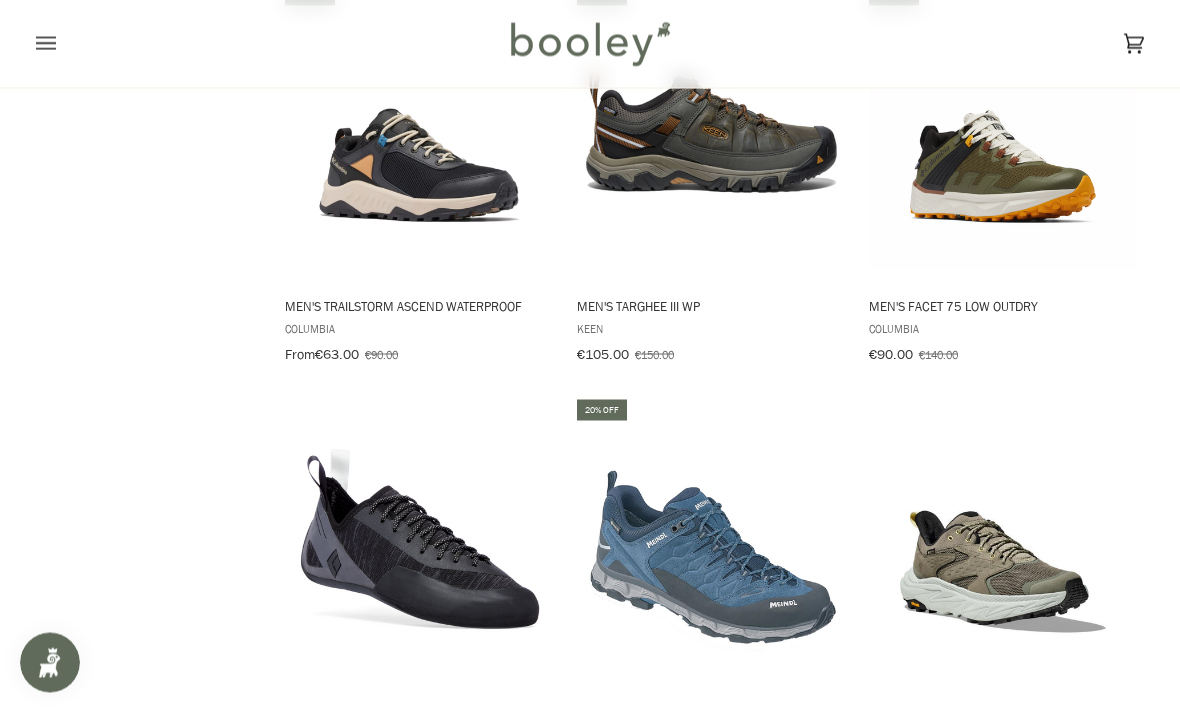 scroll, scrollTop: 1627, scrollLeft: 0, axis: vertical 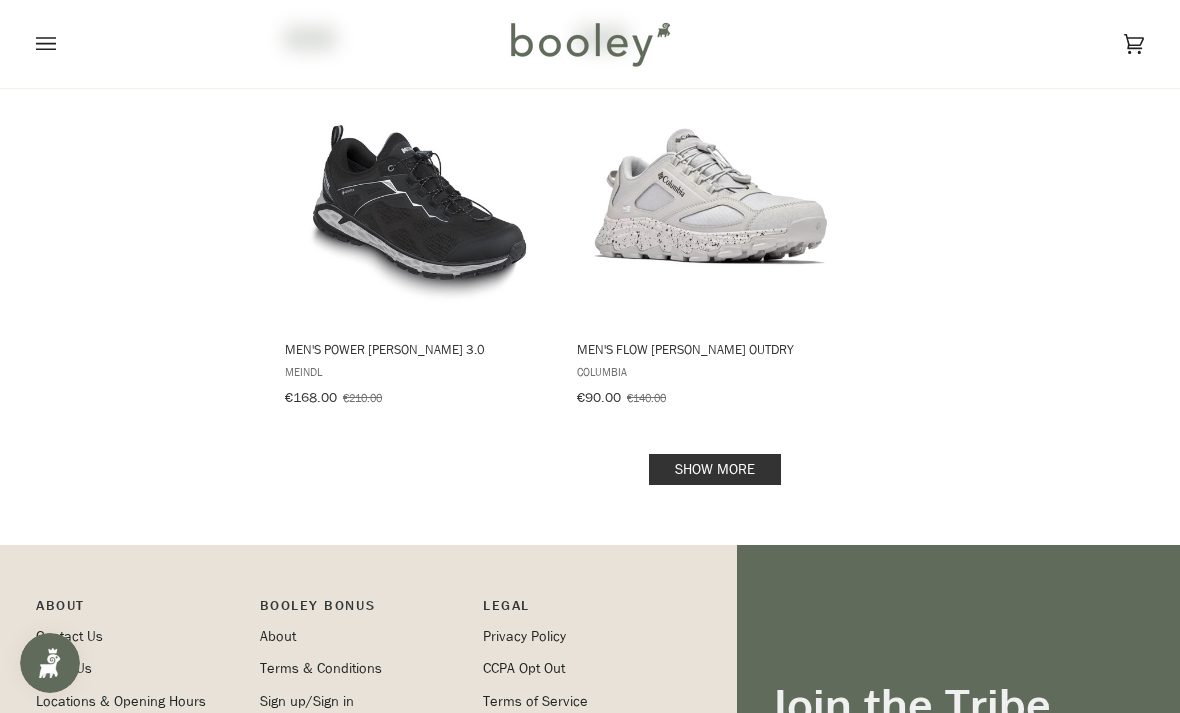 click on "Show more" at bounding box center [715, 469] 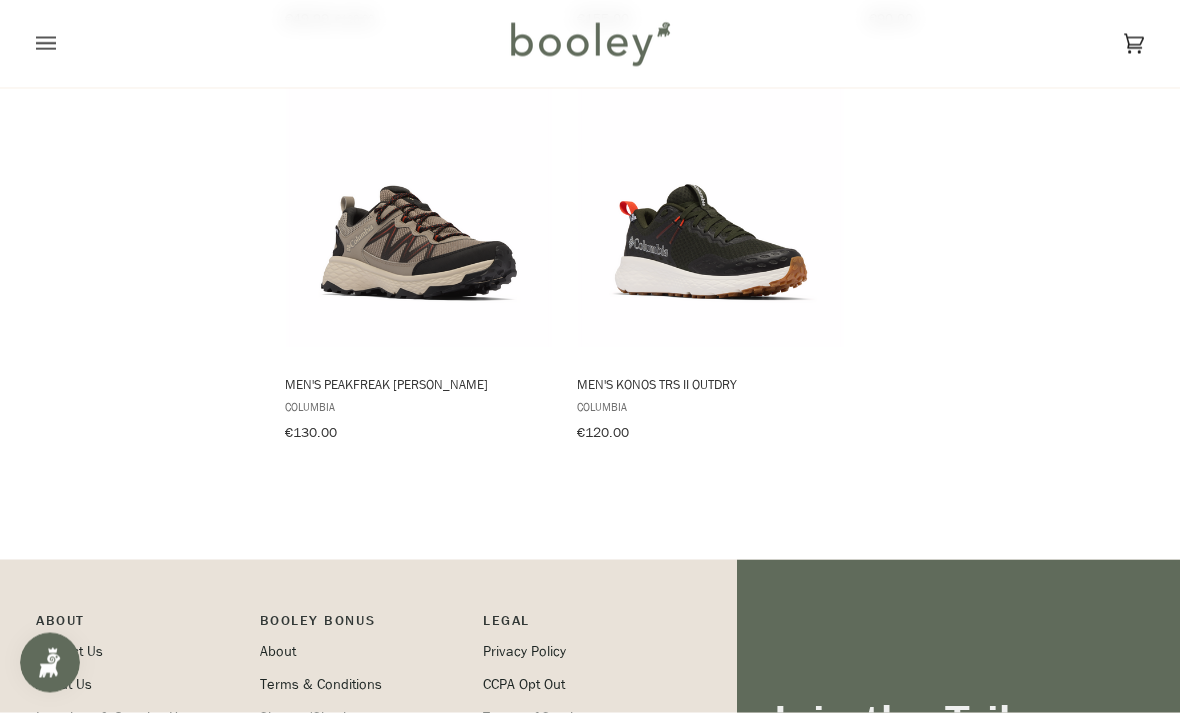 scroll, scrollTop: 4054, scrollLeft: 0, axis: vertical 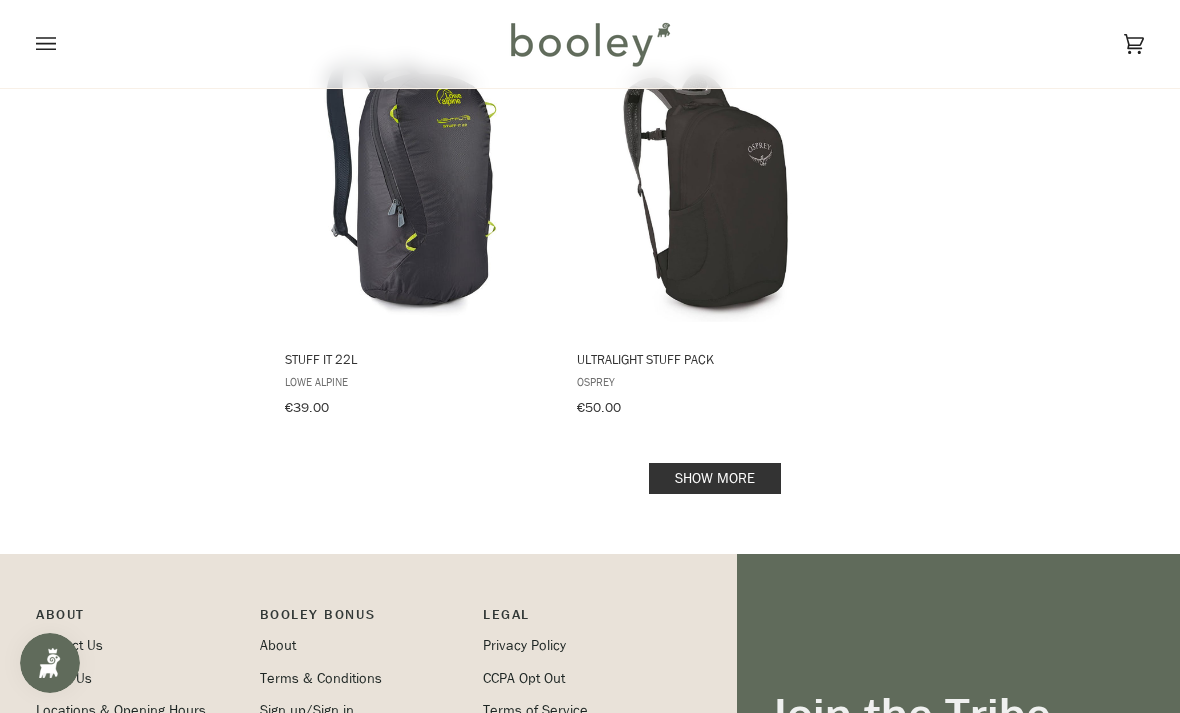 click on "Show more" at bounding box center [715, 478] 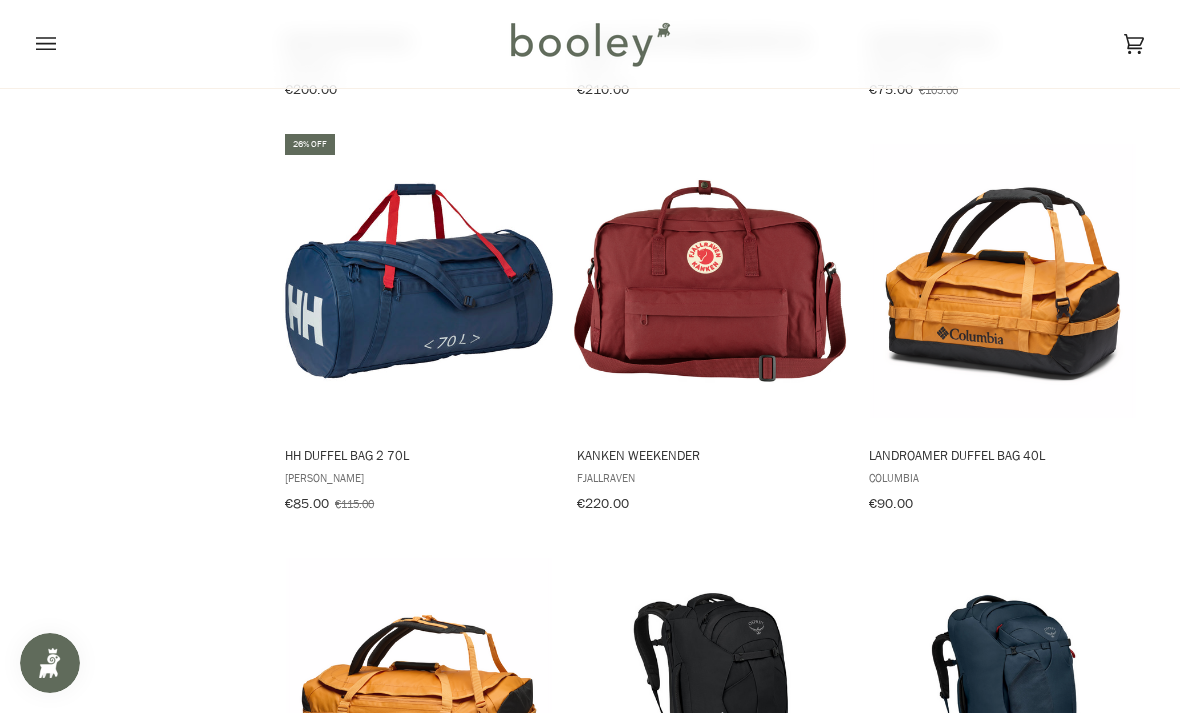 scroll, scrollTop: 1901, scrollLeft: 0, axis: vertical 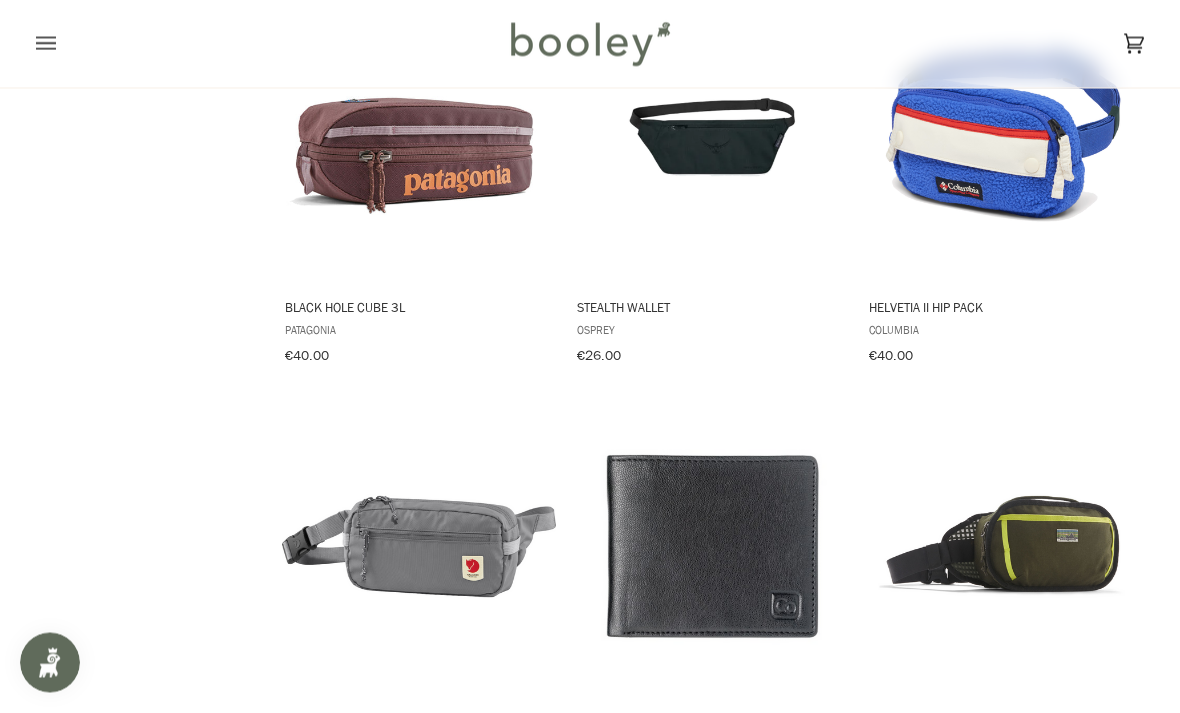 click 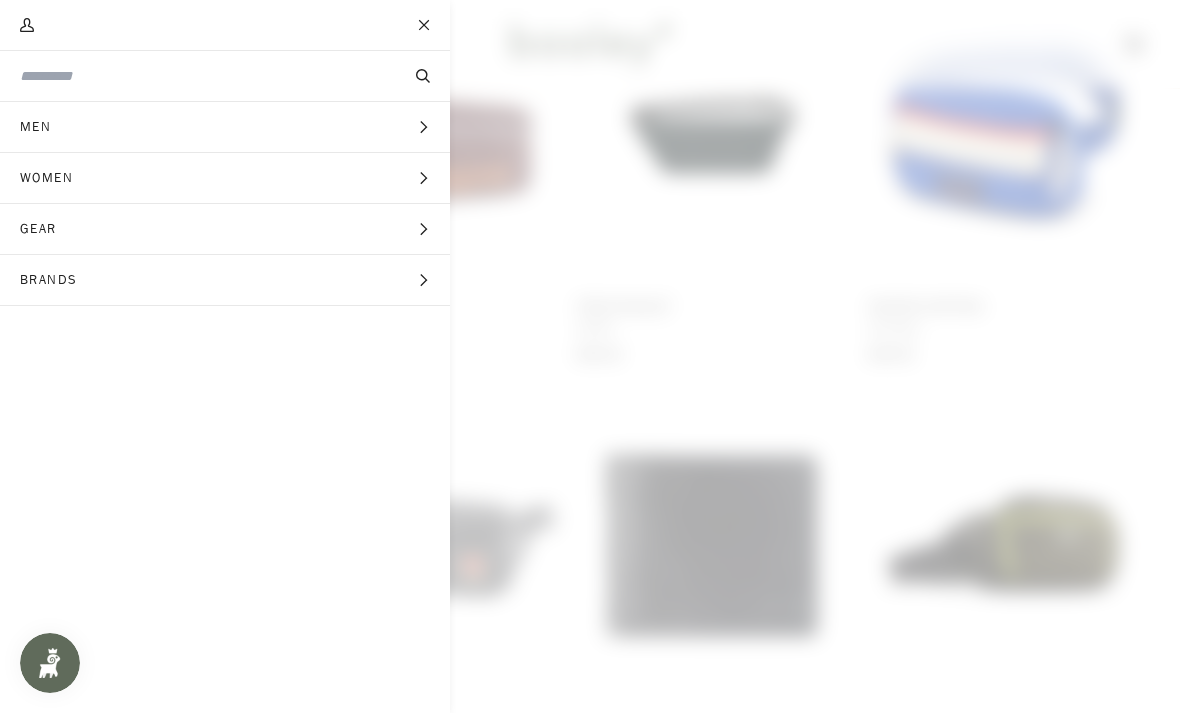 click on "Brands
Expand menu" at bounding box center (225, 280) 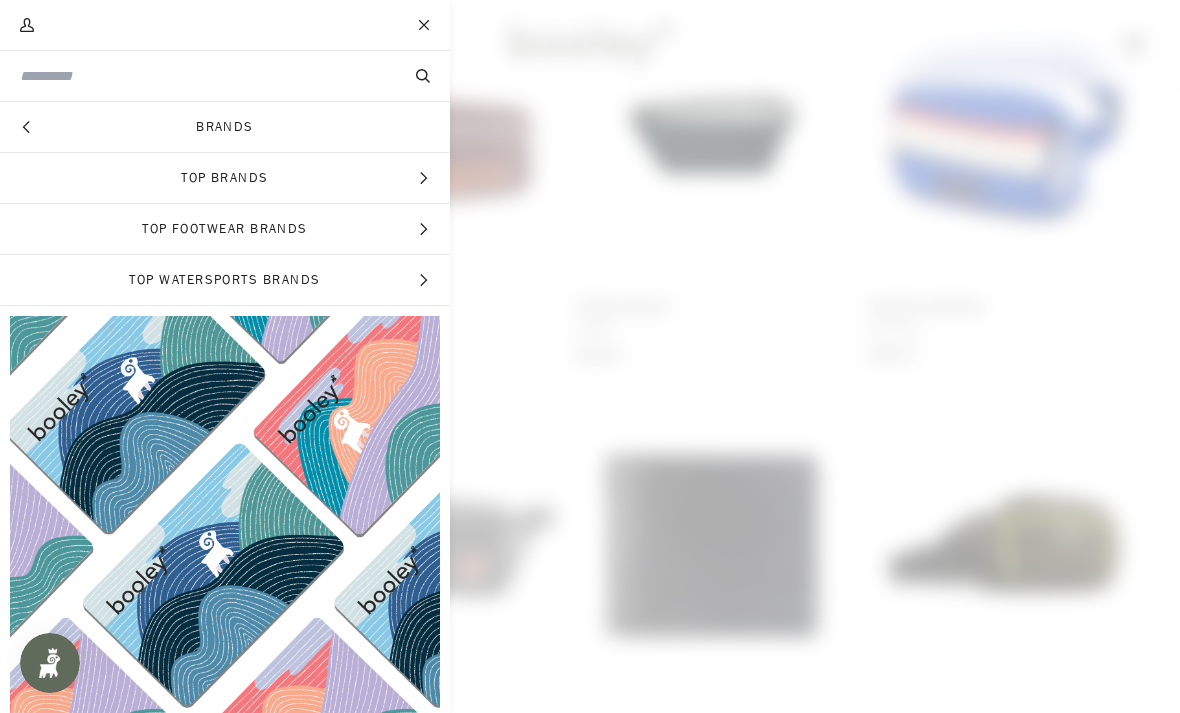 click on "Brands" at bounding box center (225, 127) 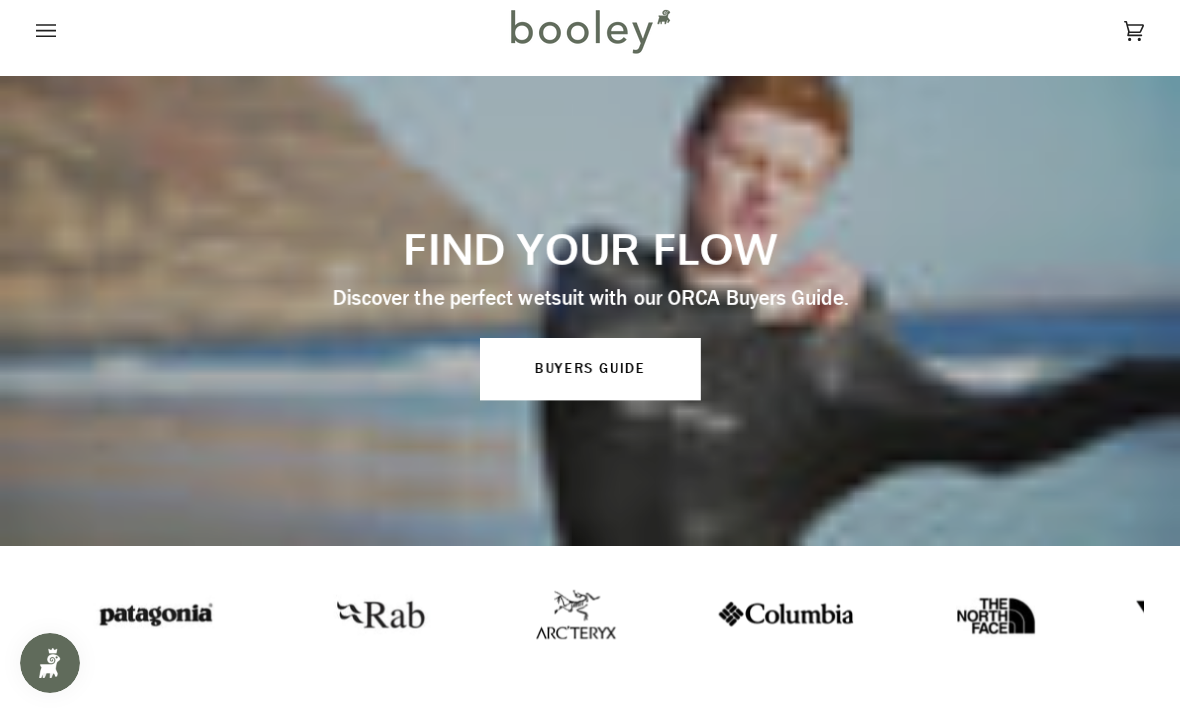 scroll, scrollTop: 168, scrollLeft: 0, axis: vertical 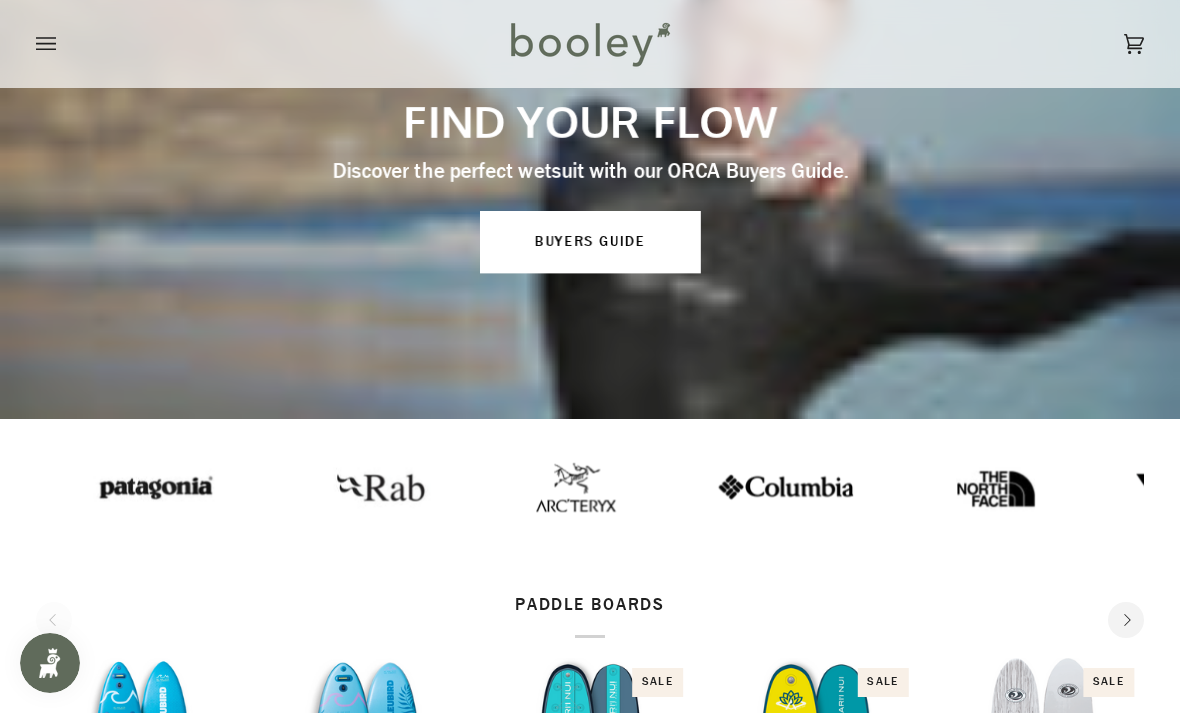 click at bounding box center [154, 487] 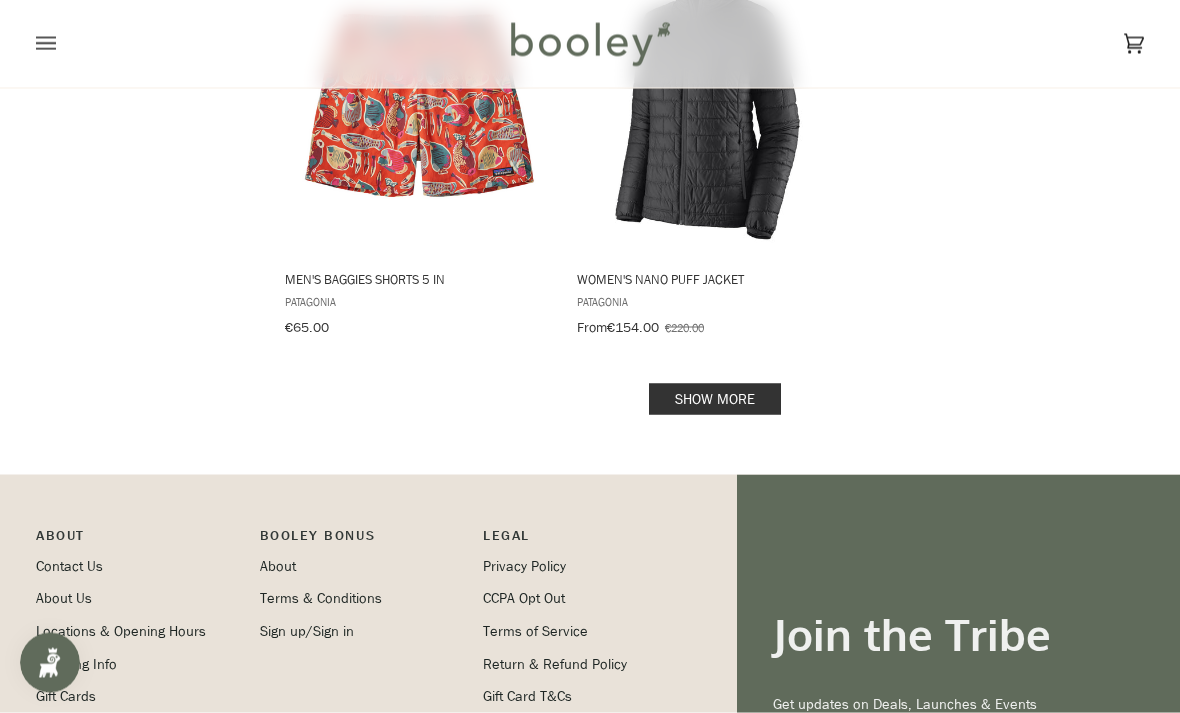 scroll, scrollTop: 3091, scrollLeft: 0, axis: vertical 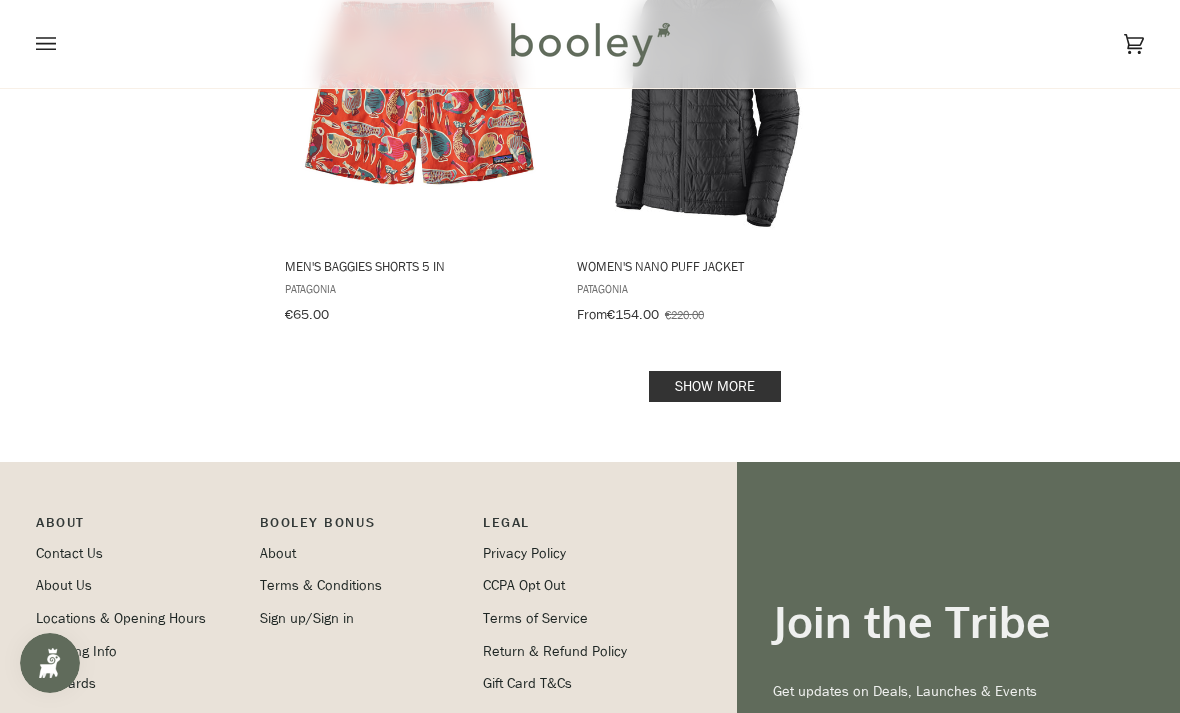 click on "Show more" at bounding box center (715, 386) 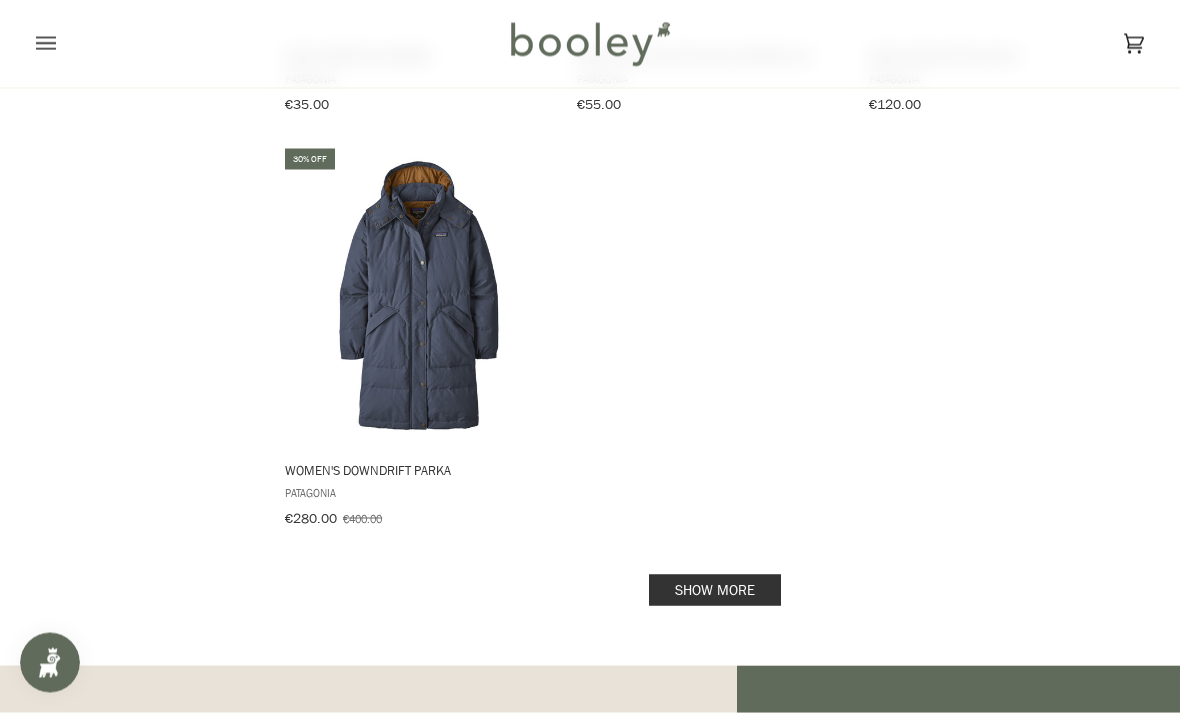 scroll, scrollTop: 5788, scrollLeft: 0, axis: vertical 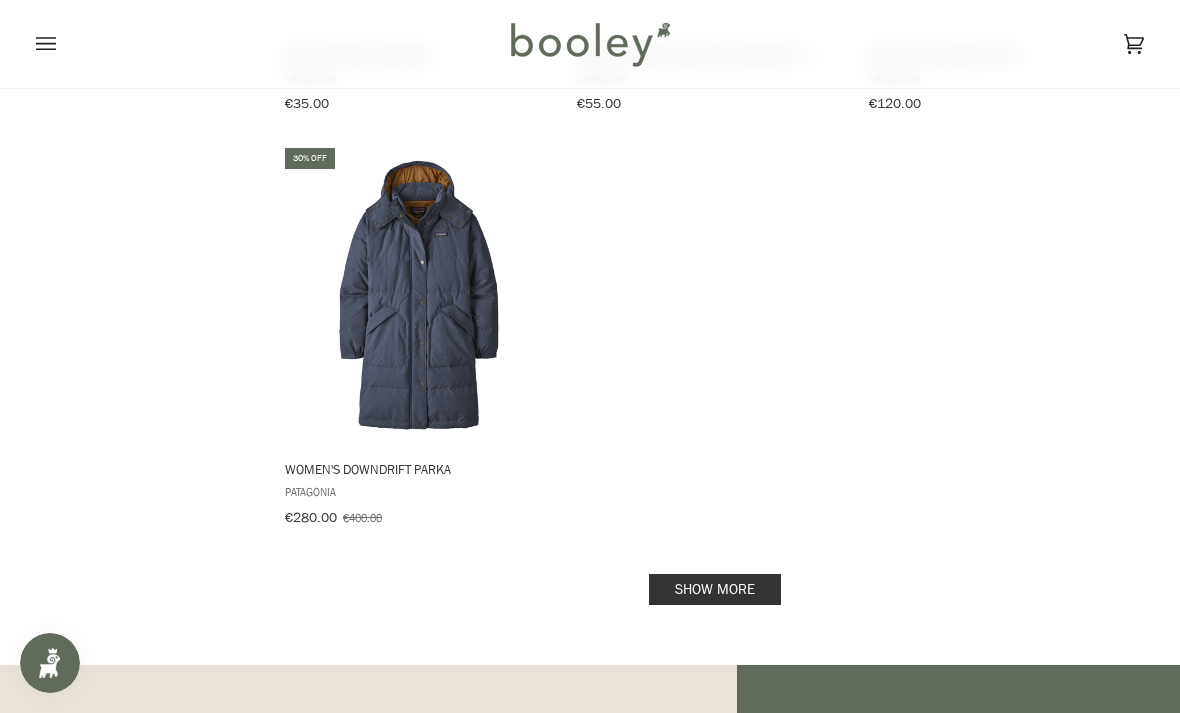 click on "Show more" at bounding box center (715, 589) 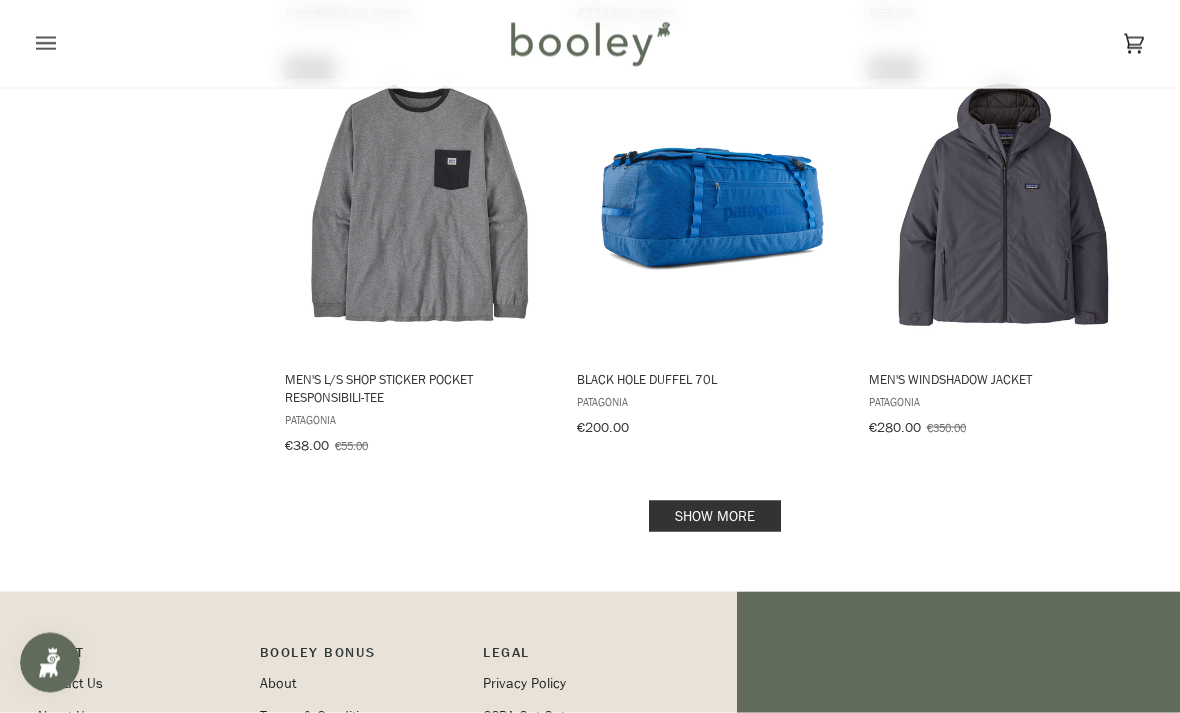 scroll, scrollTop: 8531, scrollLeft: 0, axis: vertical 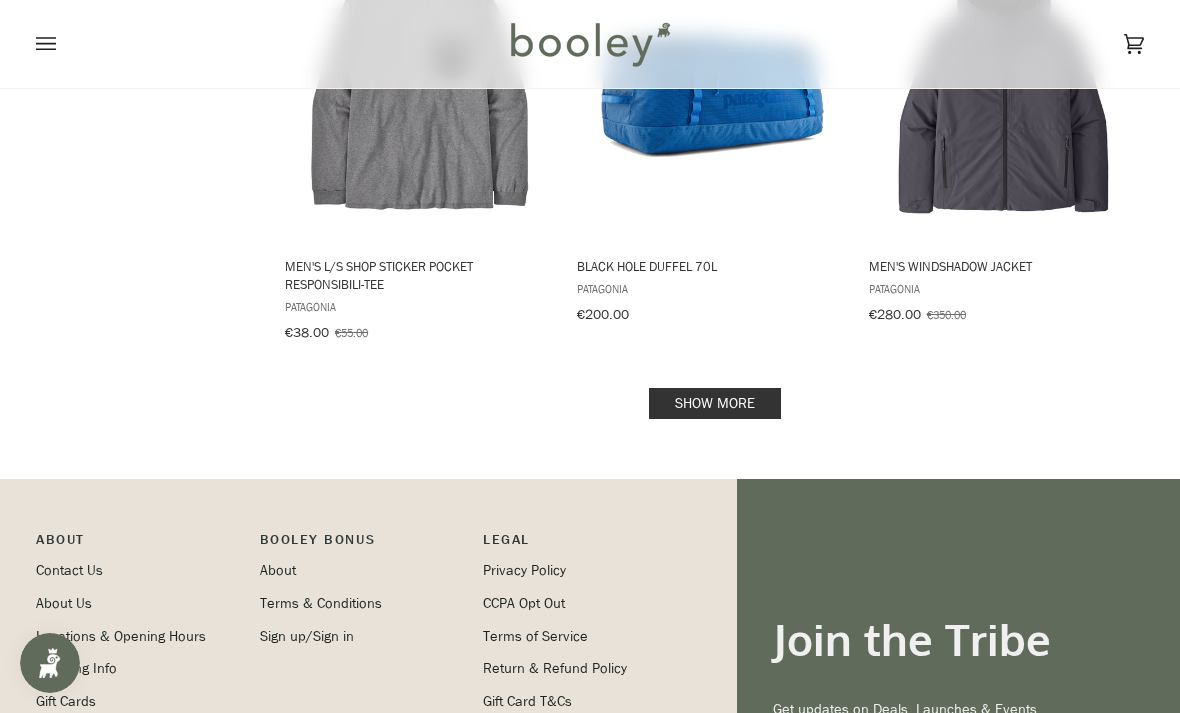 click on "Show more" at bounding box center (715, 403) 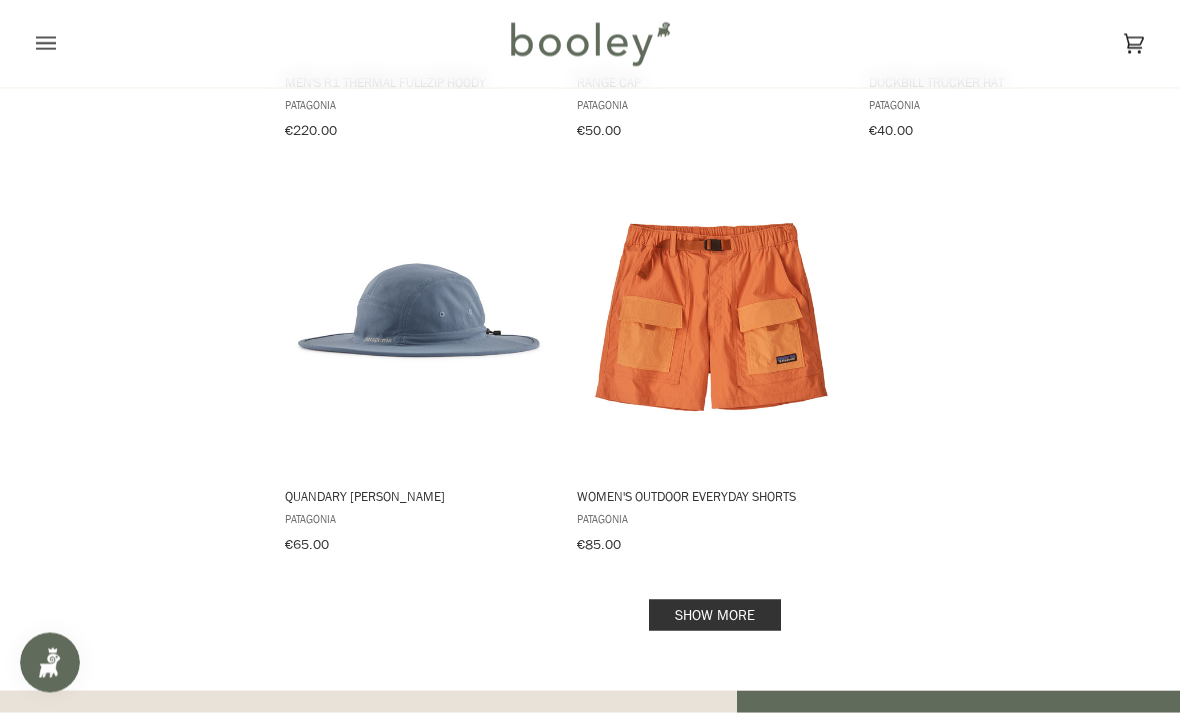 scroll, scrollTop: 11220, scrollLeft: 0, axis: vertical 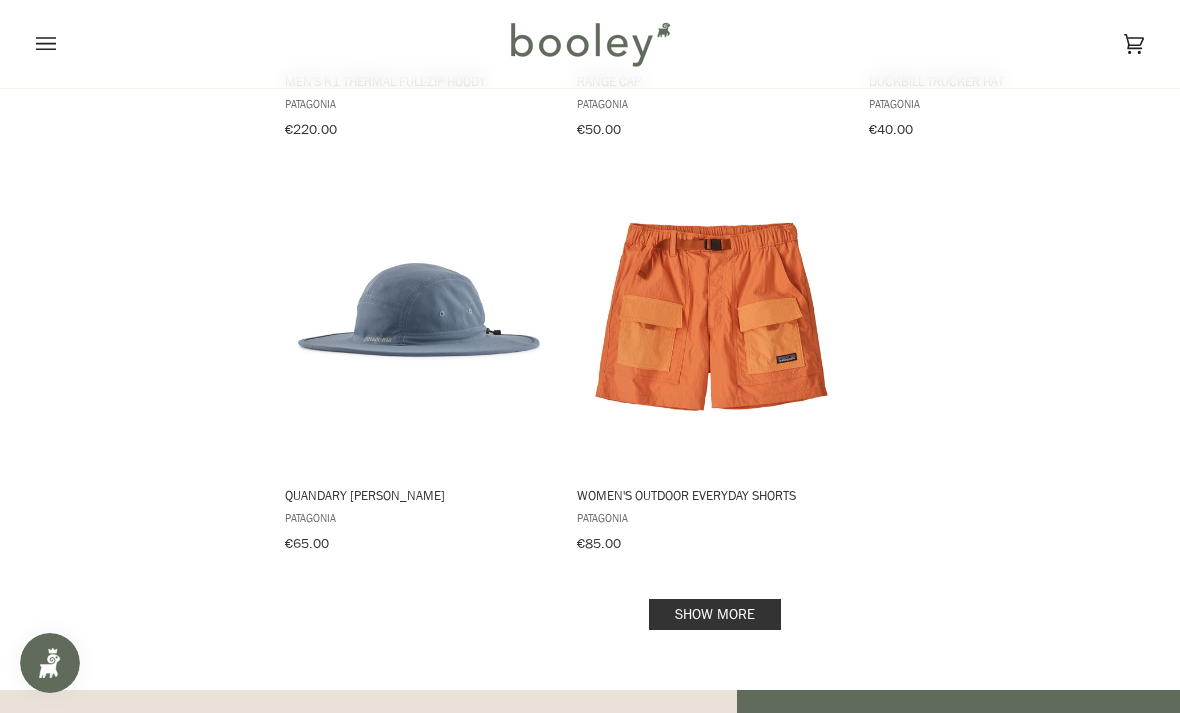 click on "Show more" at bounding box center (715, 614) 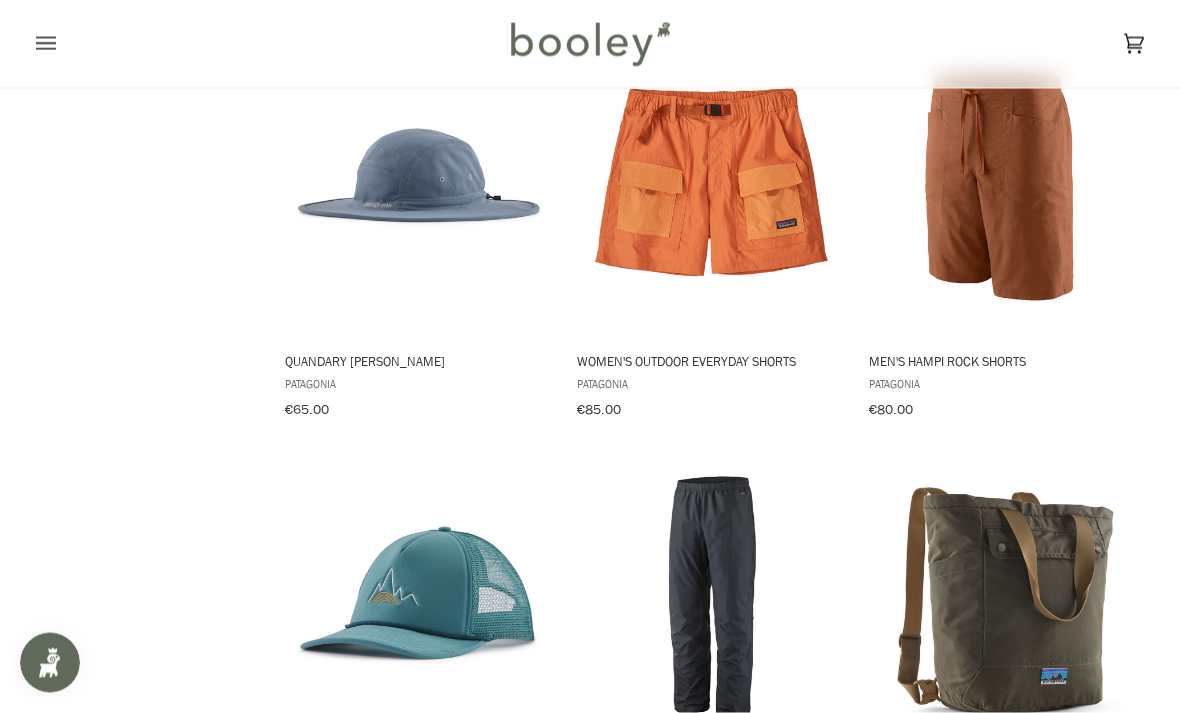 scroll, scrollTop: 11355, scrollLeft: 0, axis: vertical 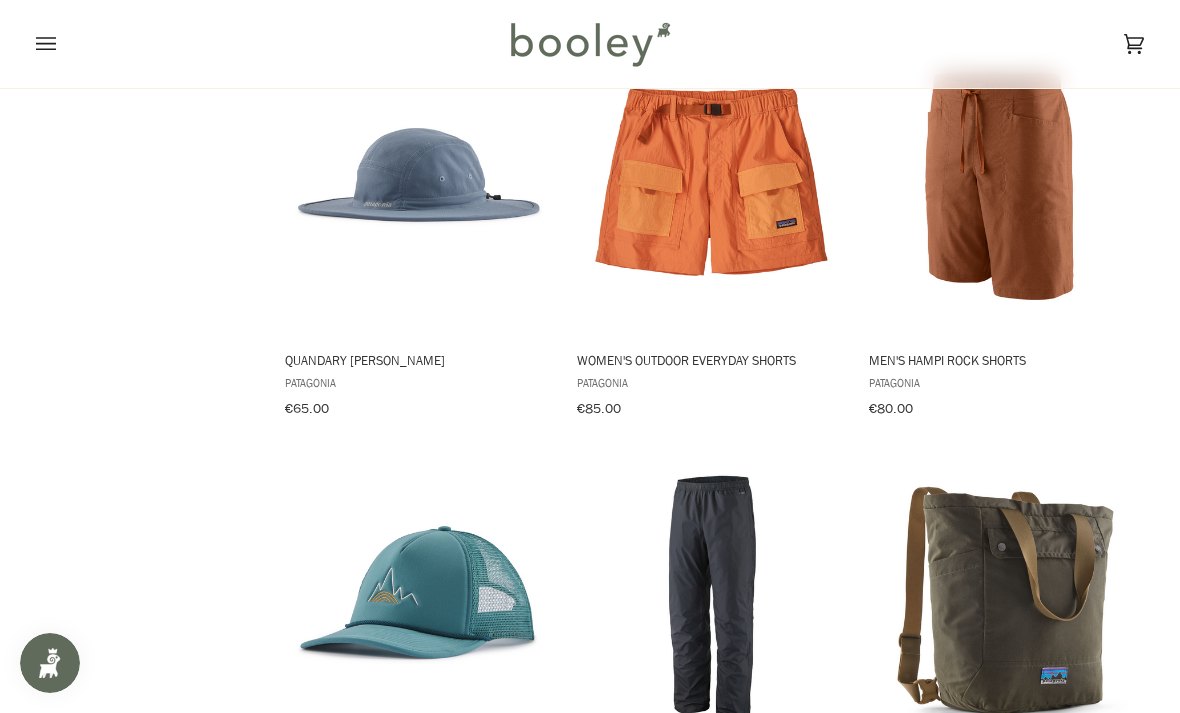 click at bounding box center [1003, 600] 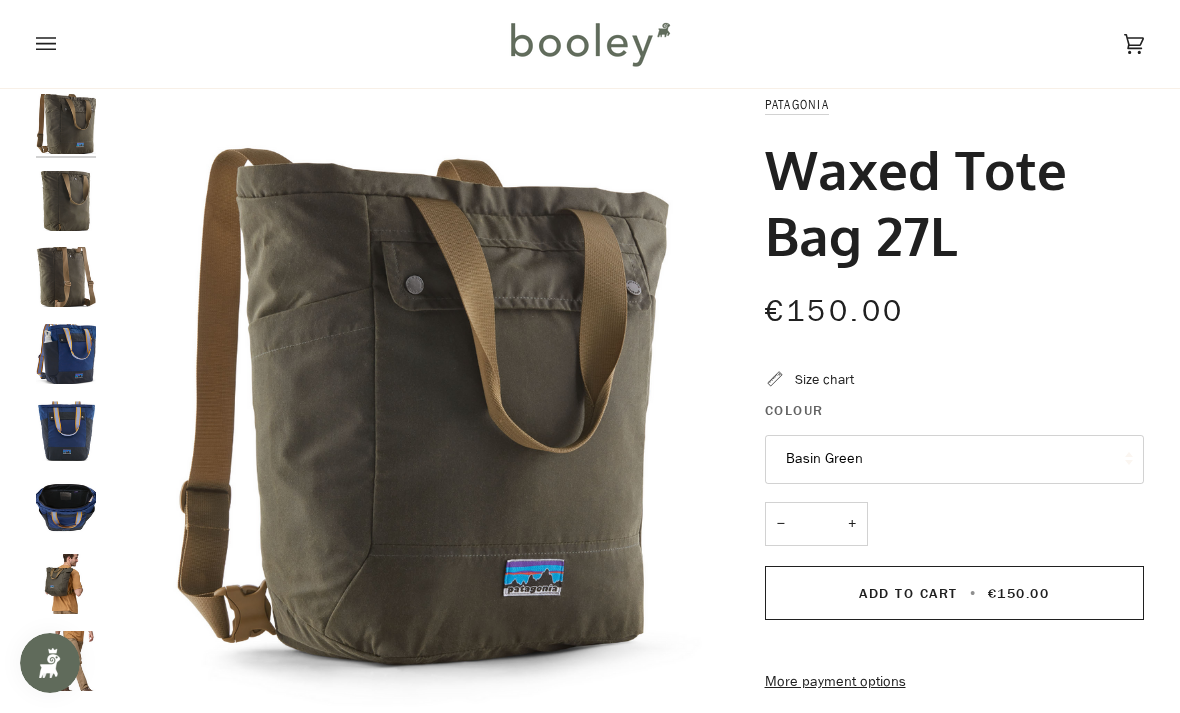 scroll, scrollTop: 0, scrollLeft: 0, axis: both 